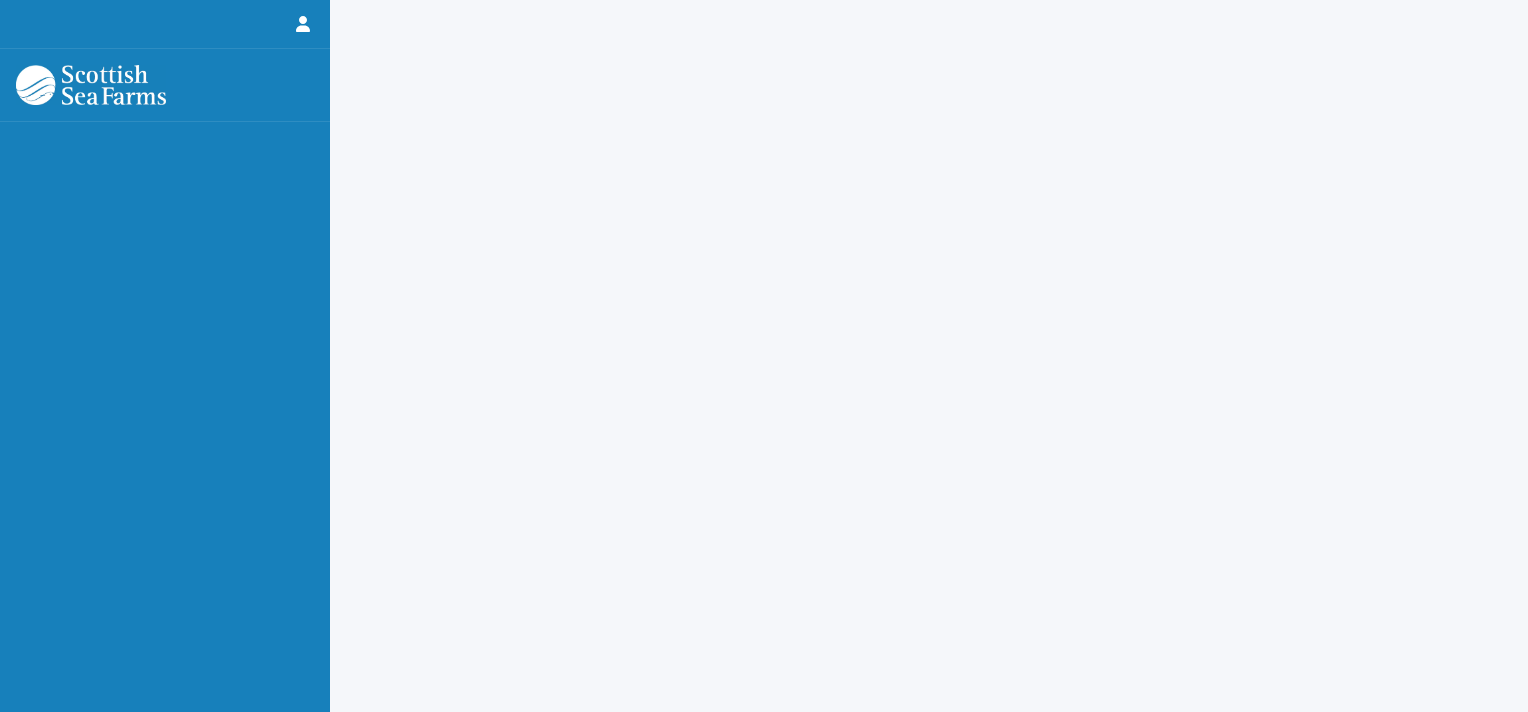 scroll, scrollTop: 0, scrollLeft: 0, axis: both 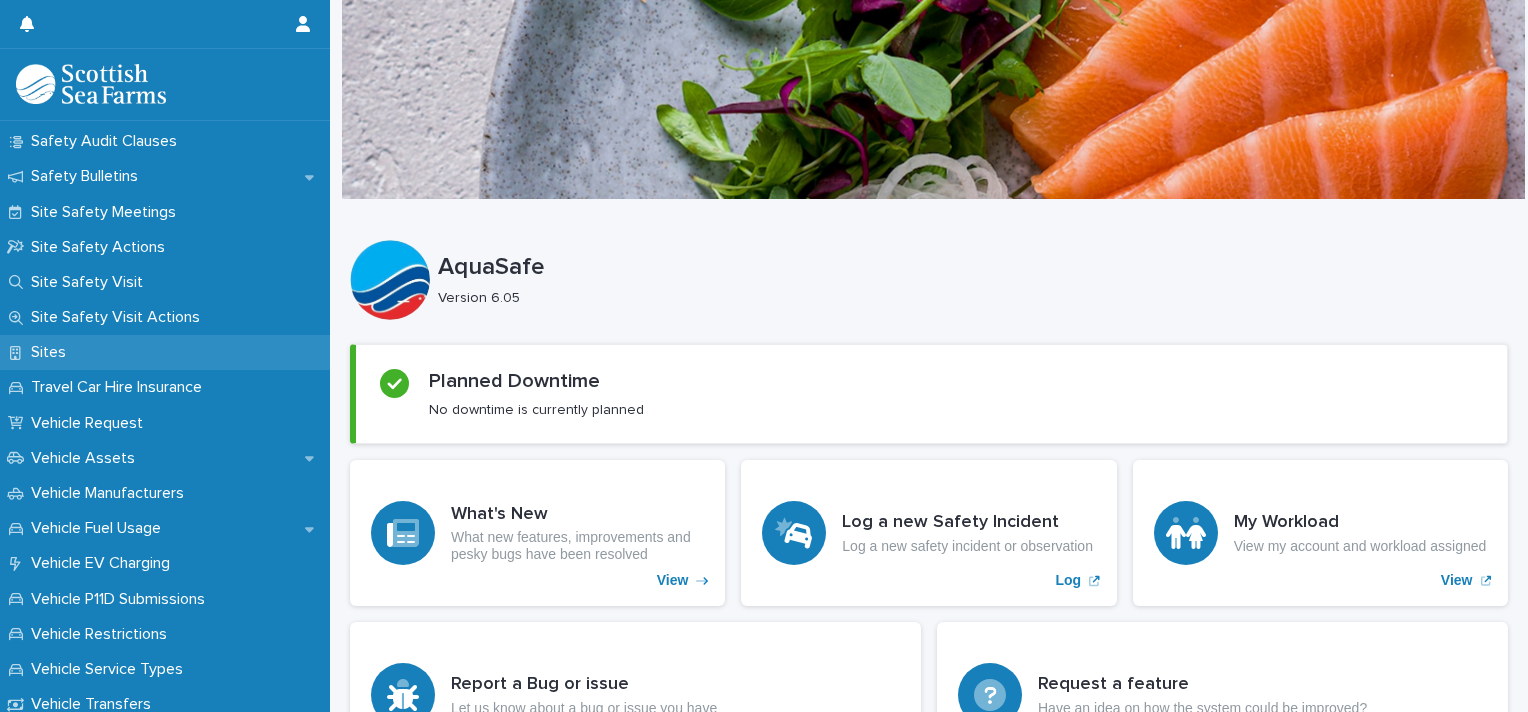 click on "Sites" at bounding box center (52, 352) 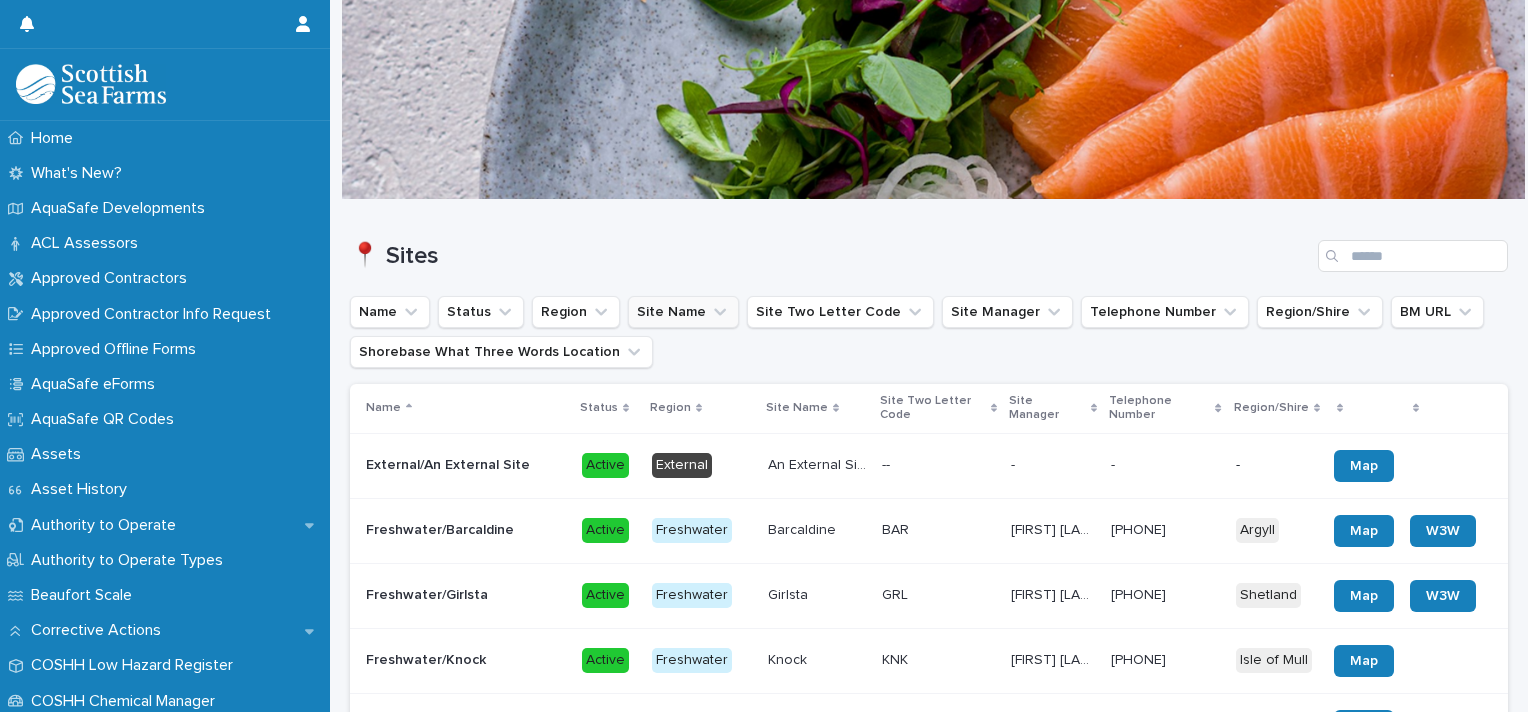 click on "Site Name" at bounding box center [683, 312] 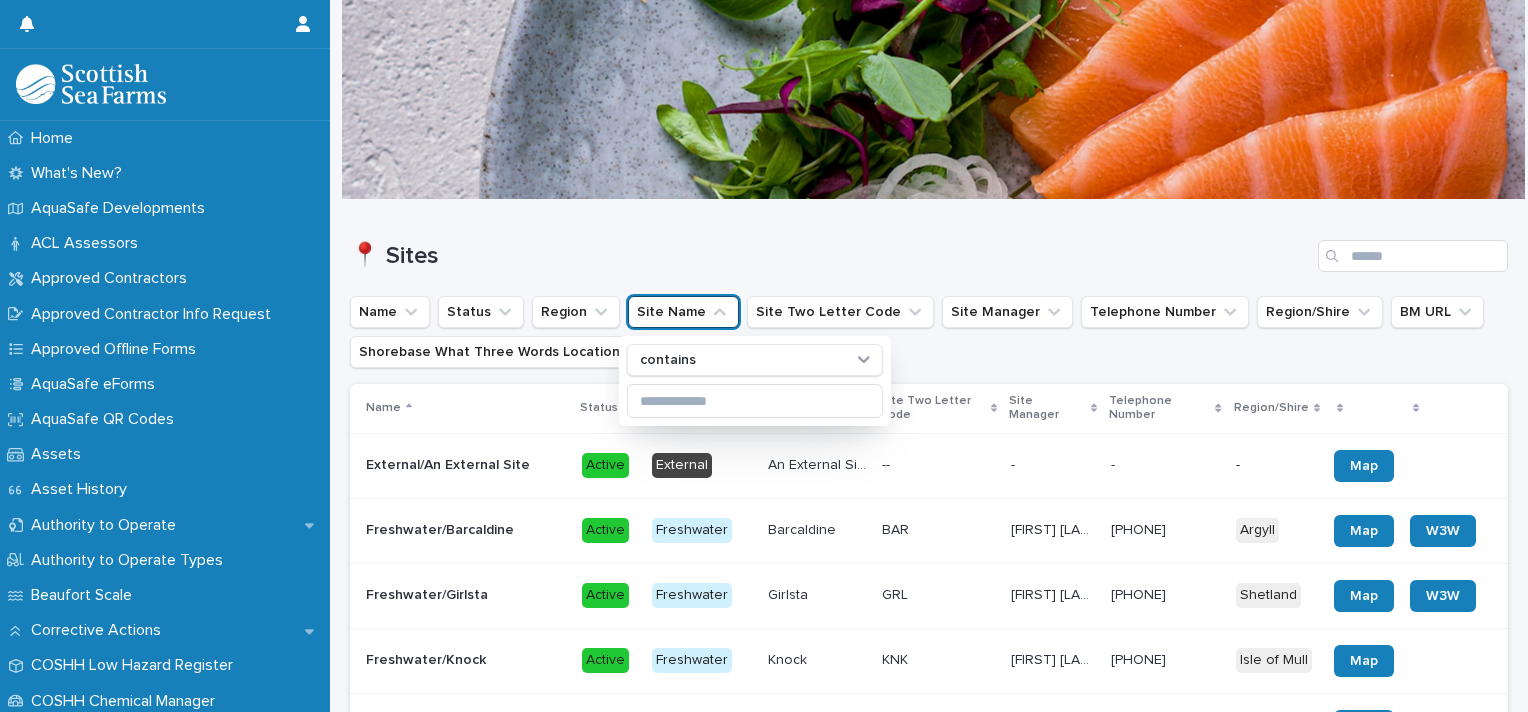 type 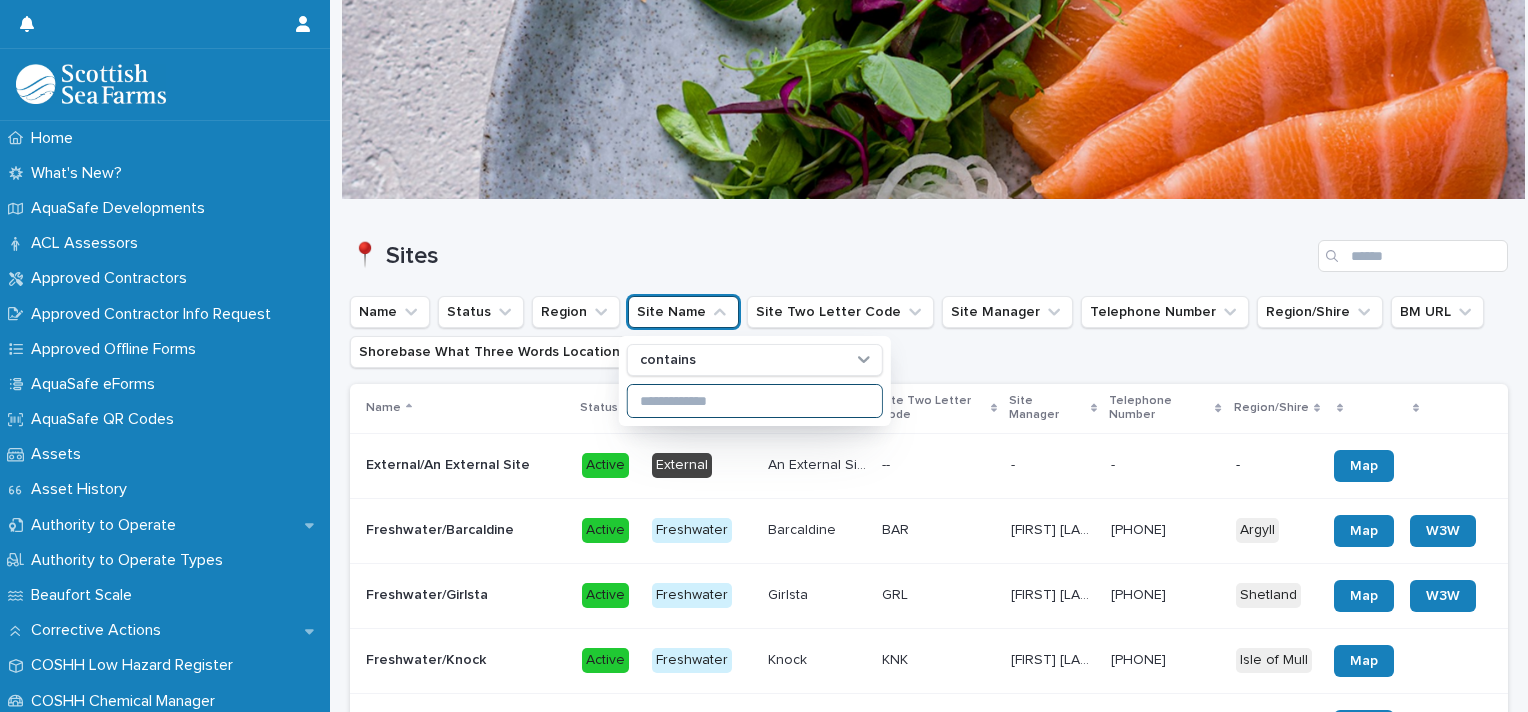 click at bounding box center [755, 401] 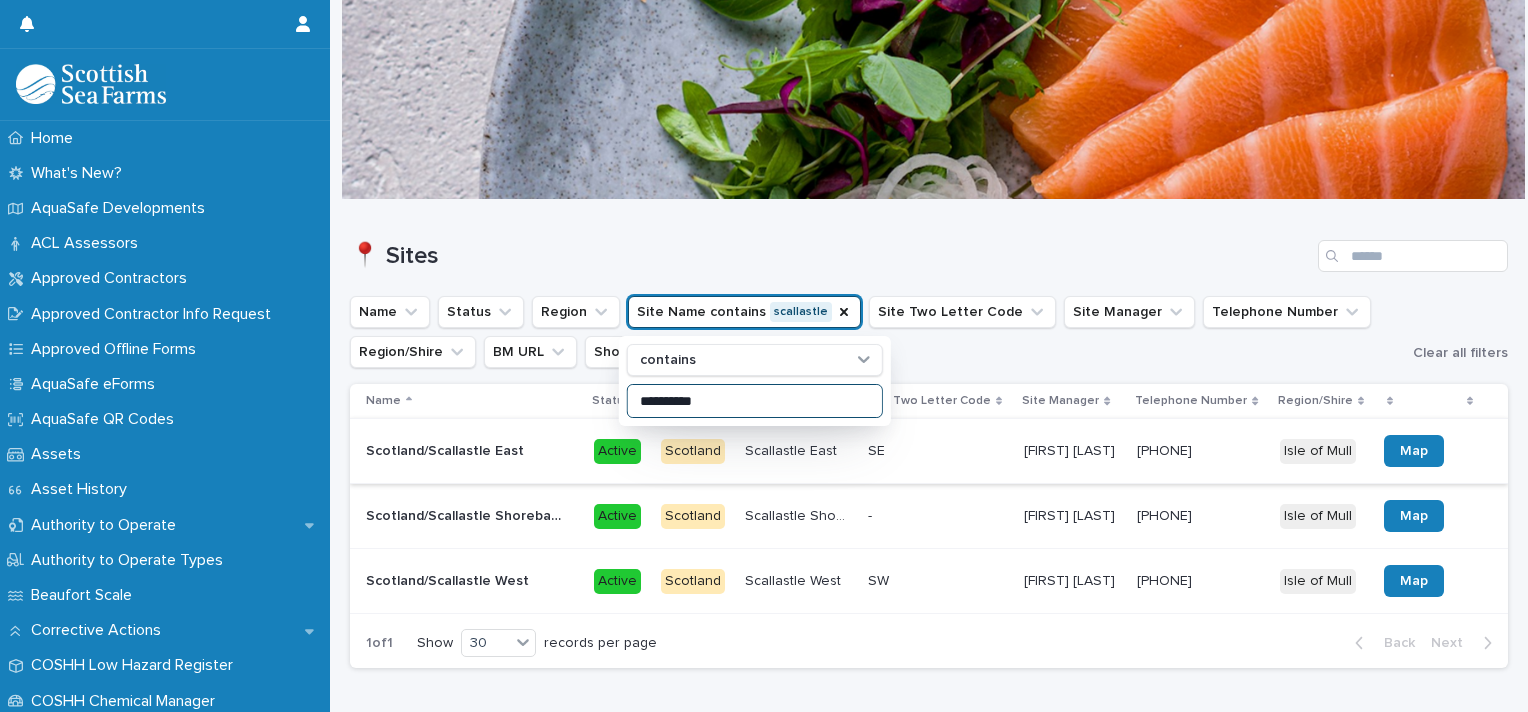 type on "**********" 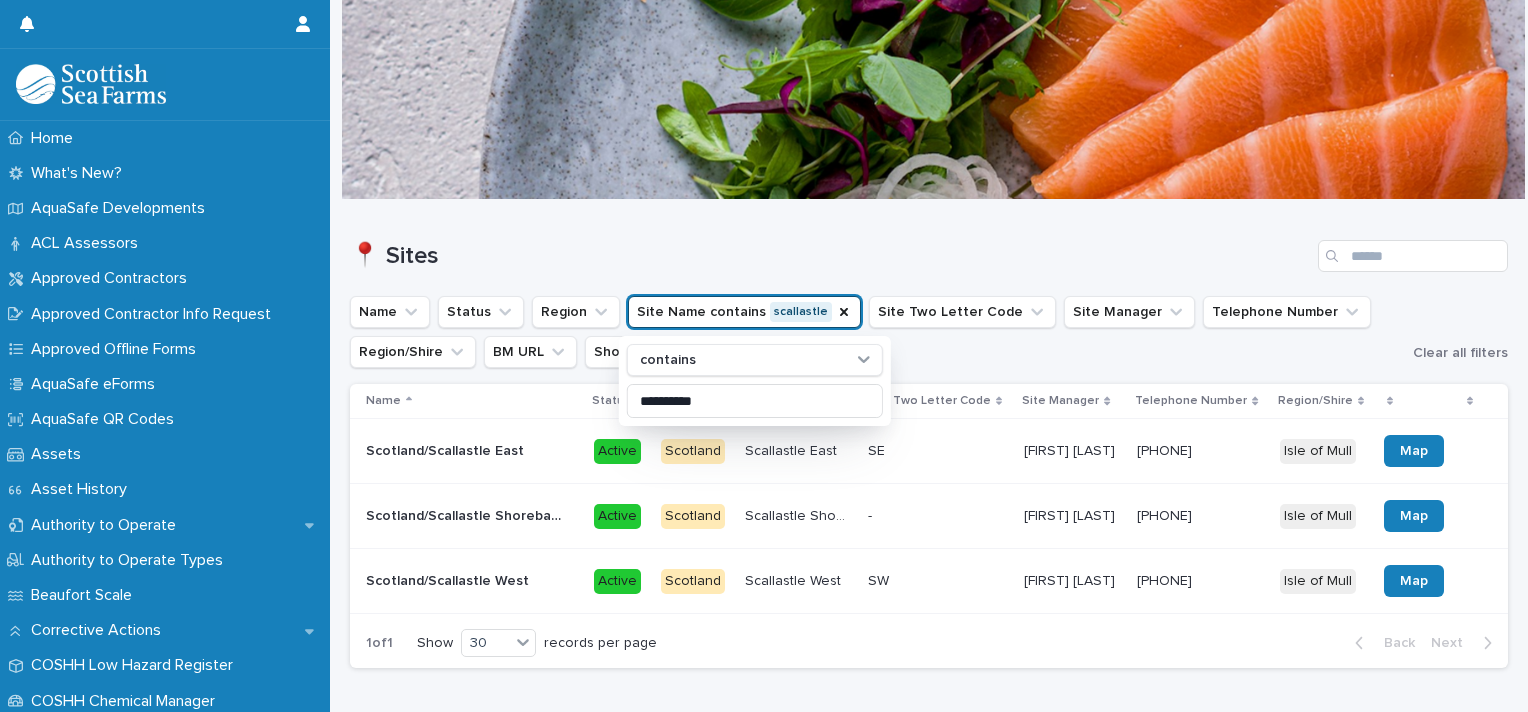 click on "[PHONE] [PHONE]" at bounding box center [1200, 451] 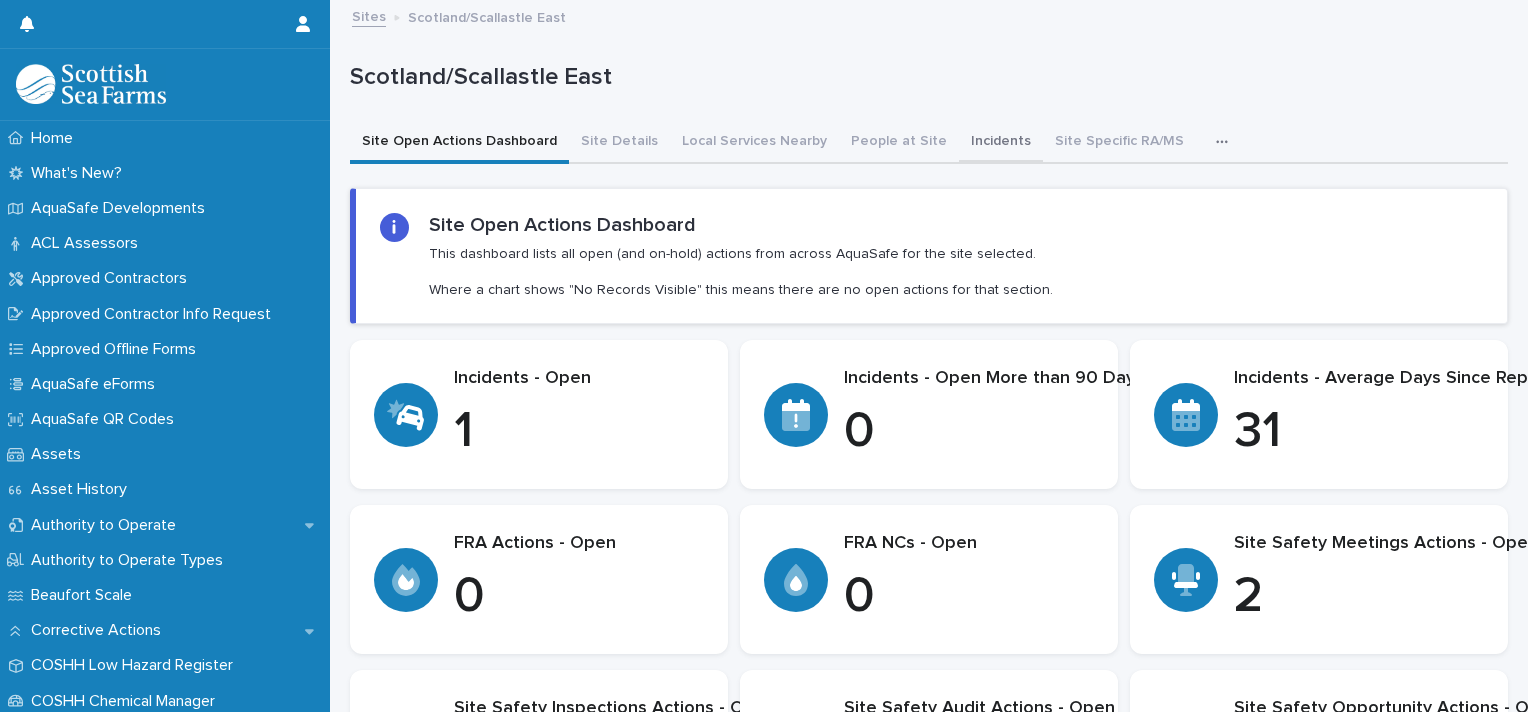 click on "Incidents" at bounding box center (1001, 143) 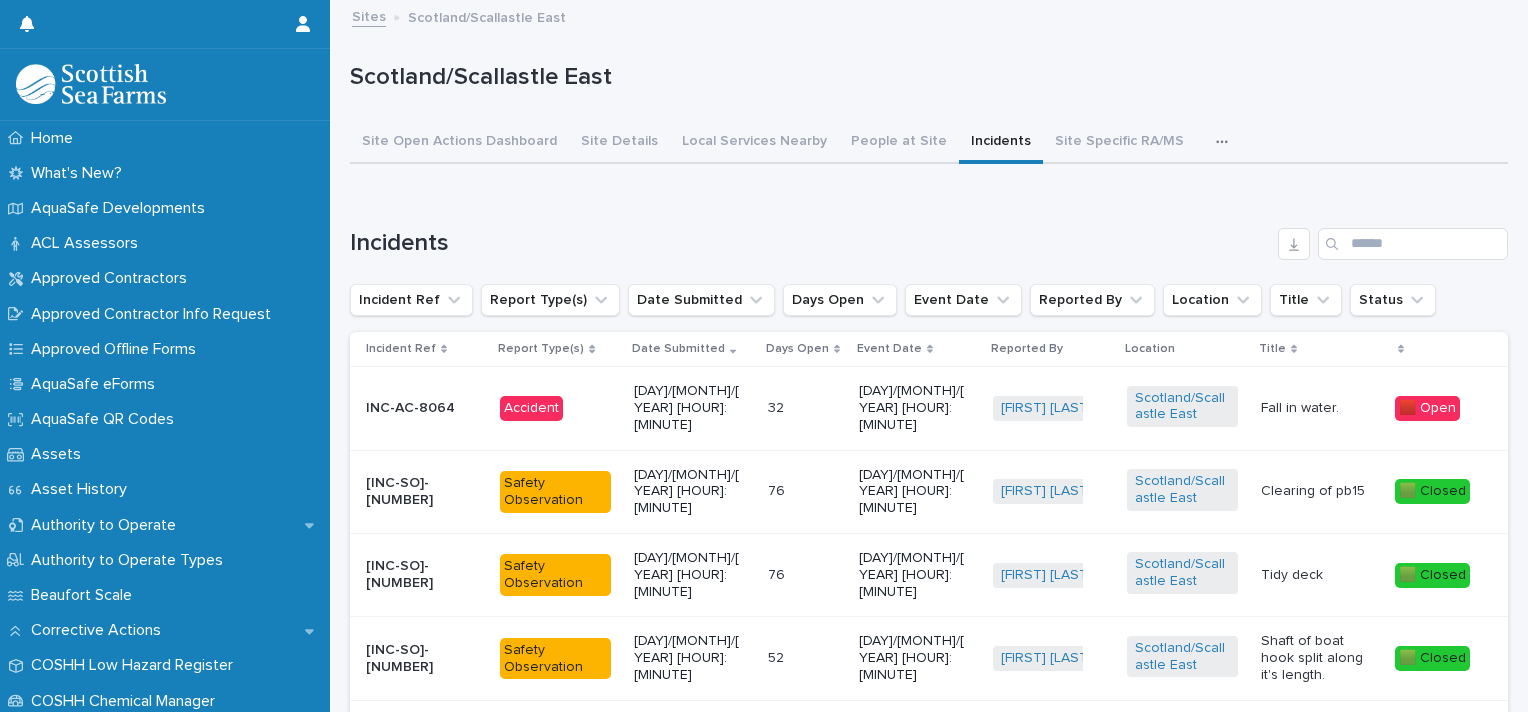 click on "Fall in water." at bounding box center (1316, 408) 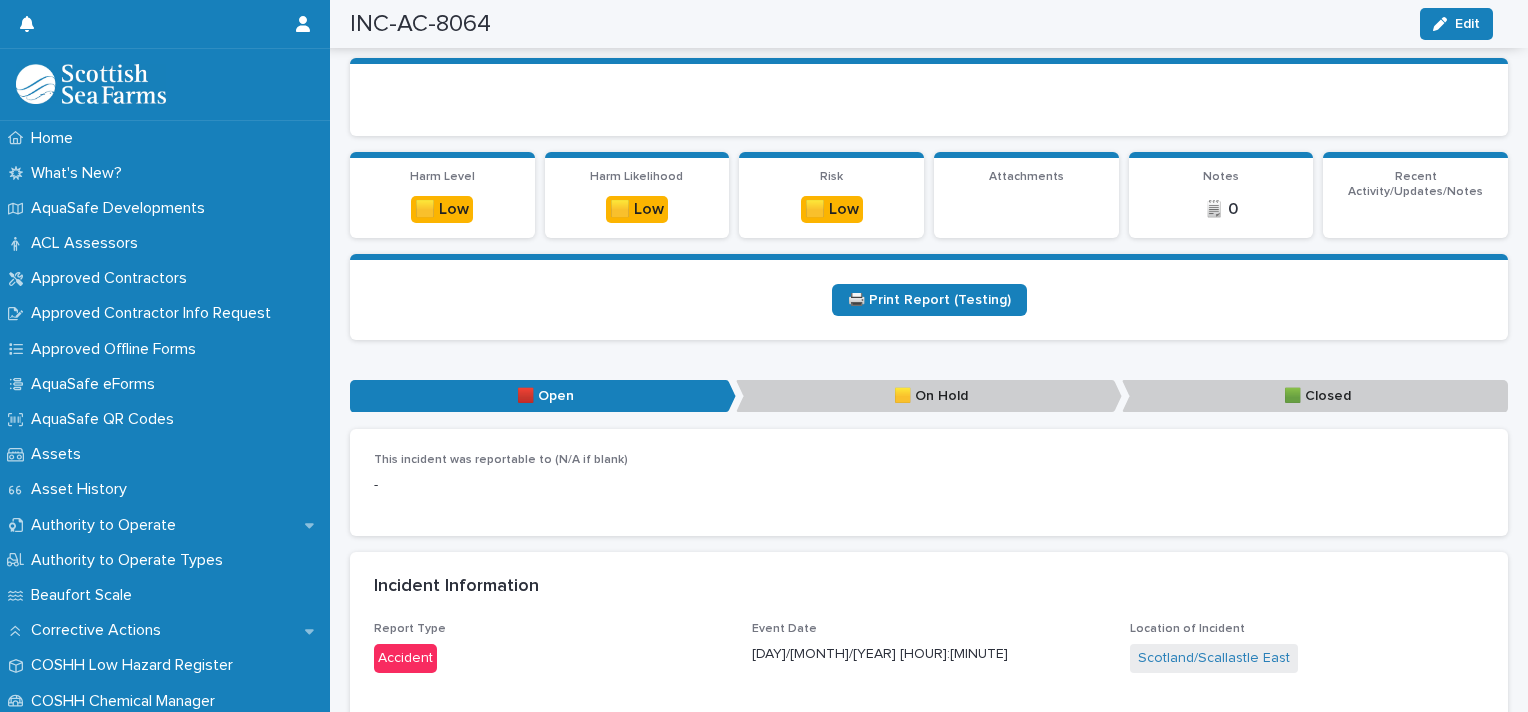 scroll, scrollTop: 0, scrollLeft: 0, axis: both 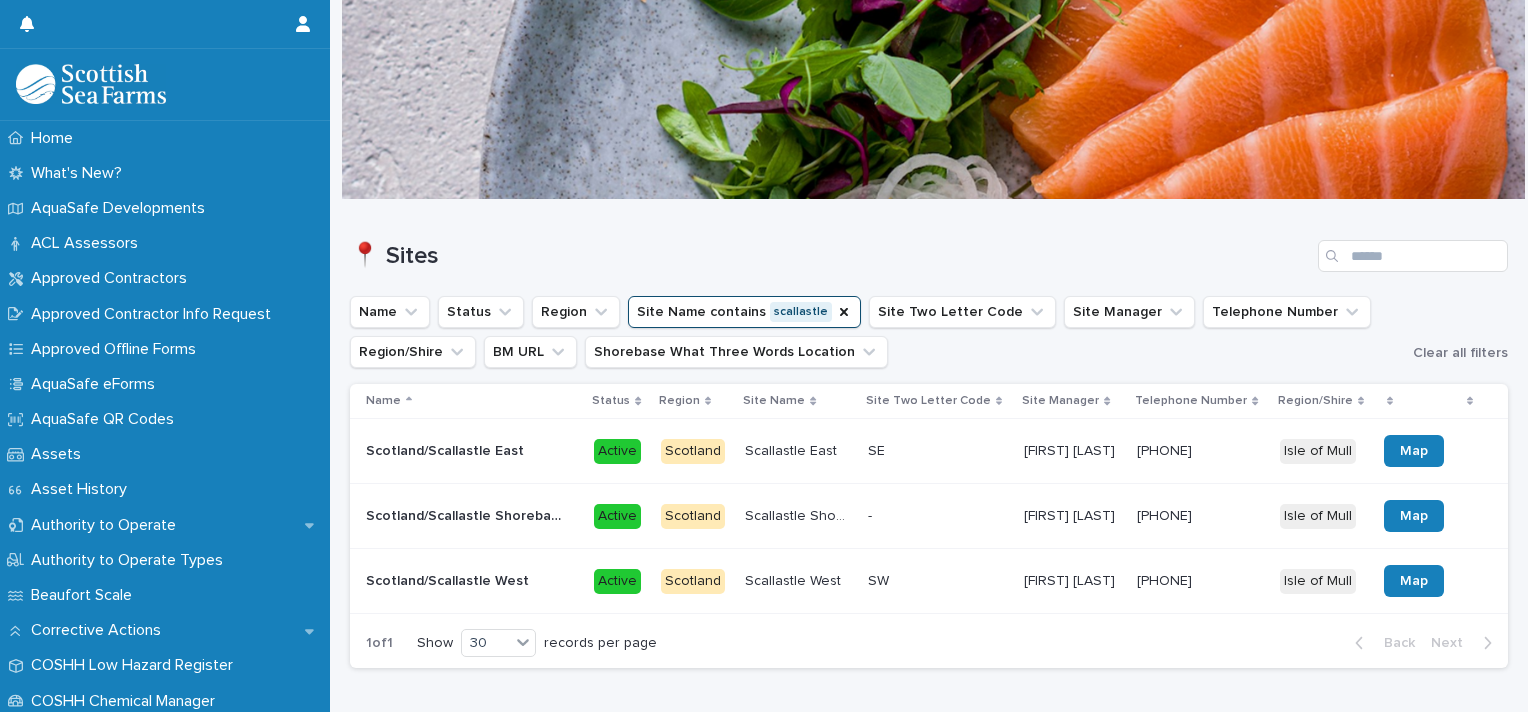 click on "Scotland/Scallastle Shorebase" at bounding box center (468, 514) 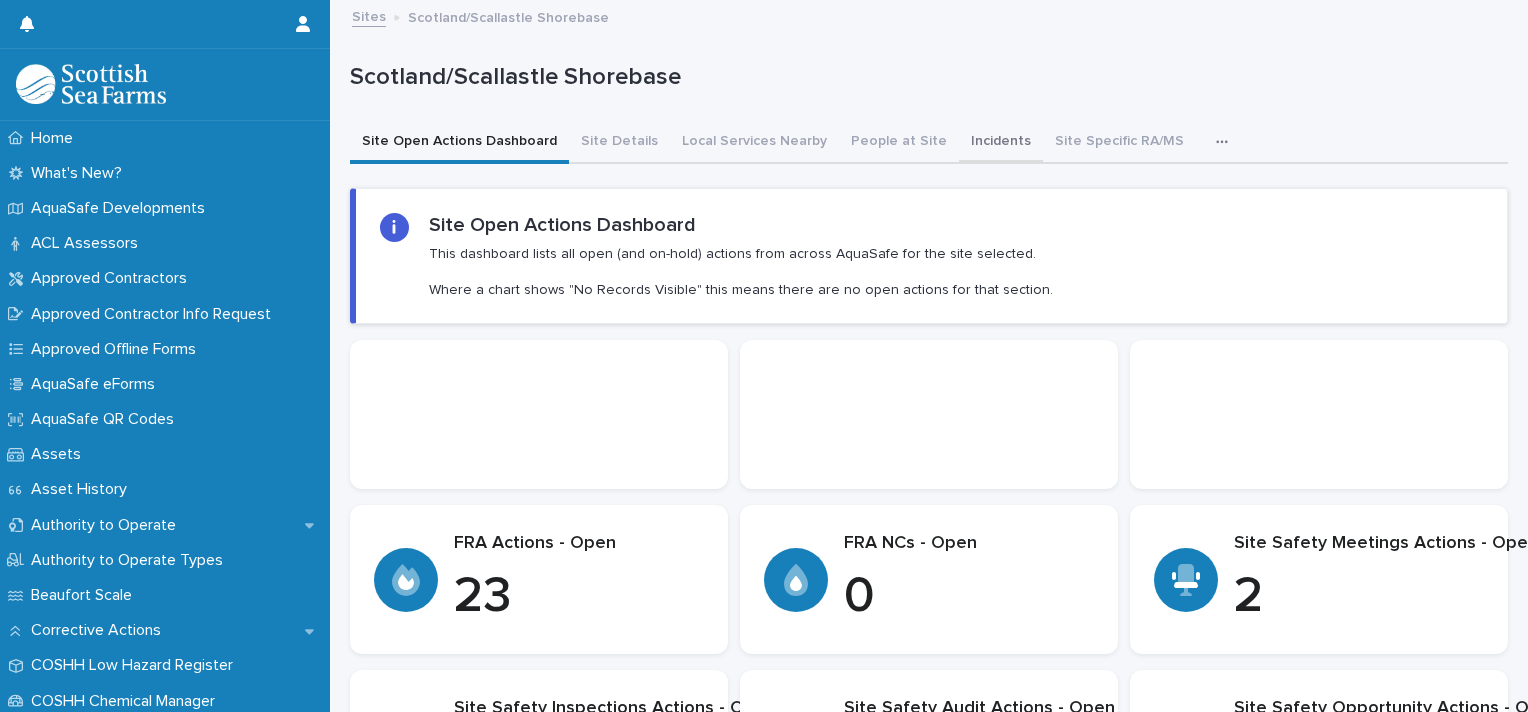 click on "Incidents" at bounding box center (1001, 143) 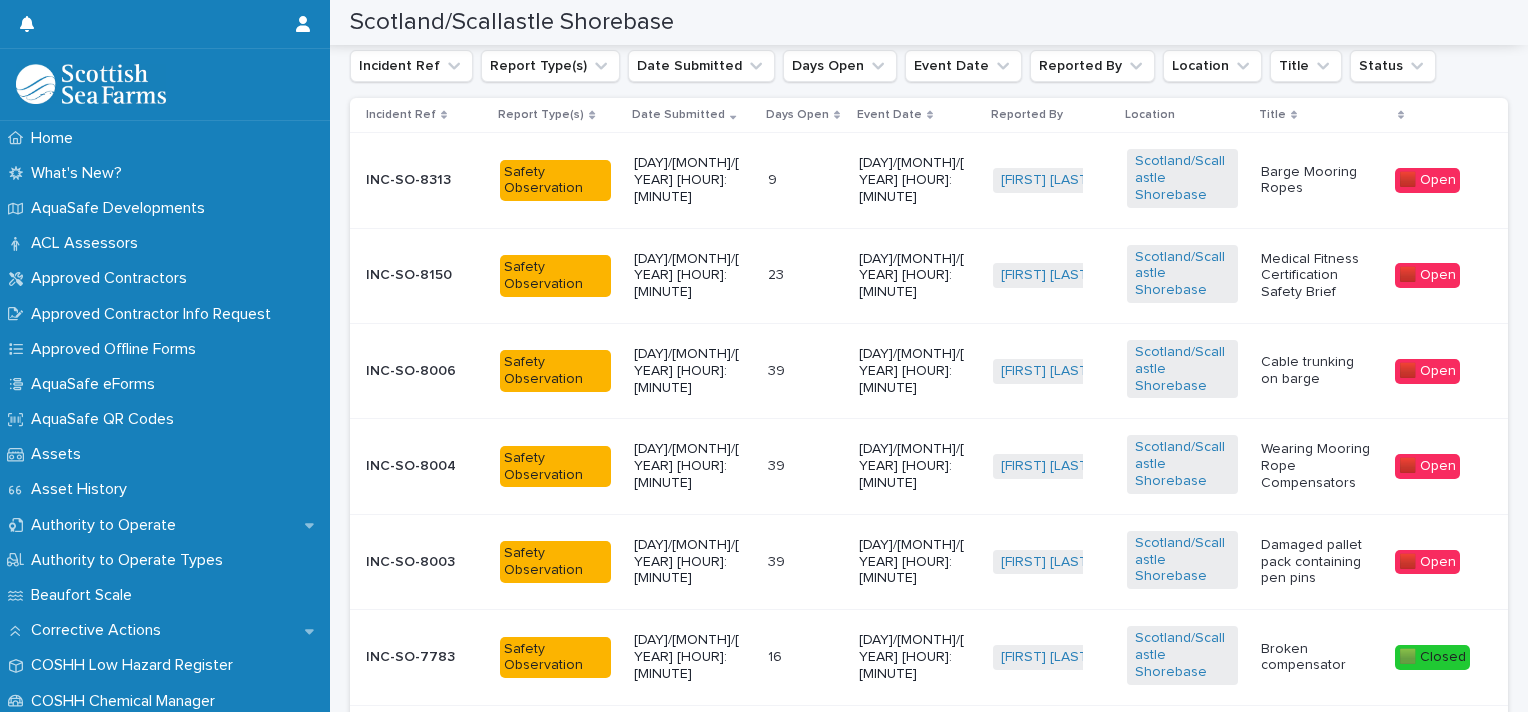 scroll, scrollTop: 237, scrollLeft: 0, axis: vertical 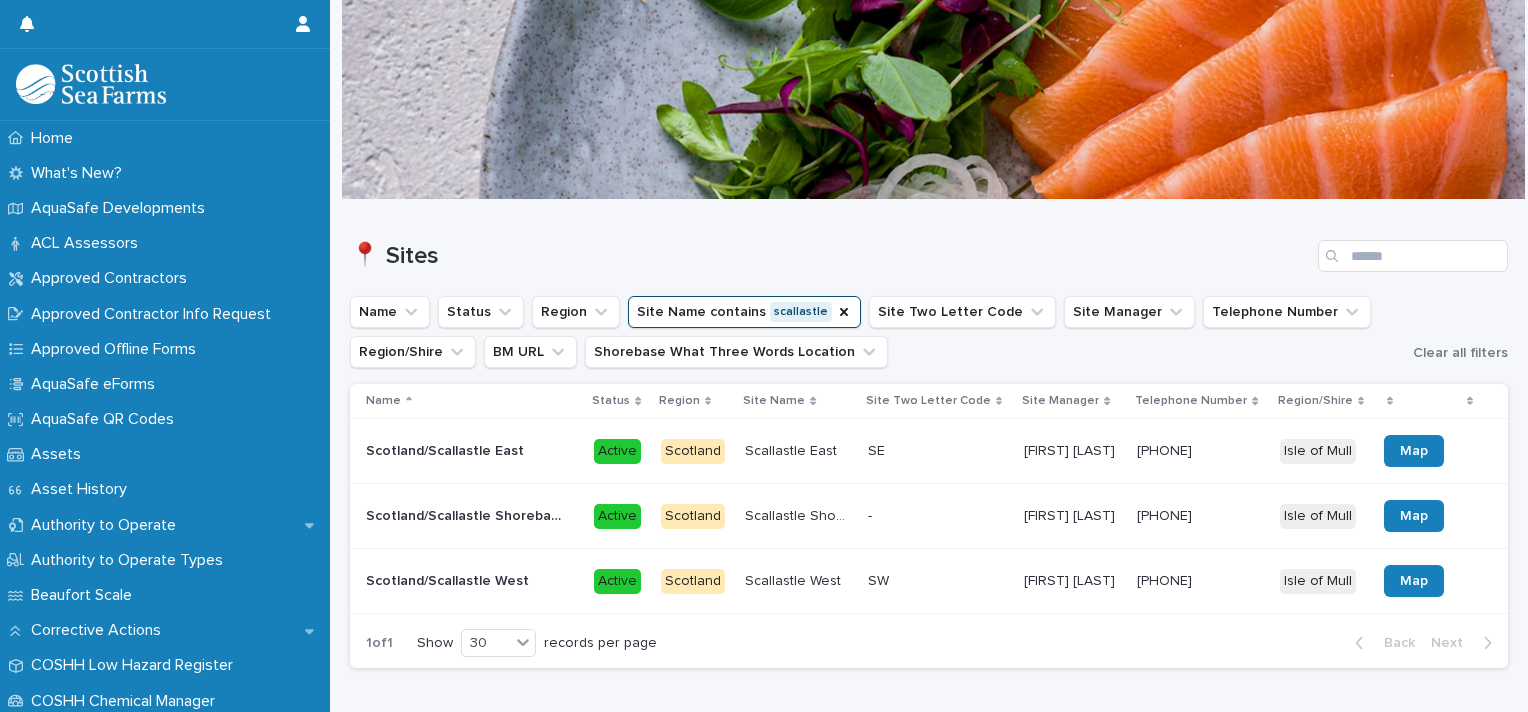 click on "Scallastle West" at bounding box center [795, 579] 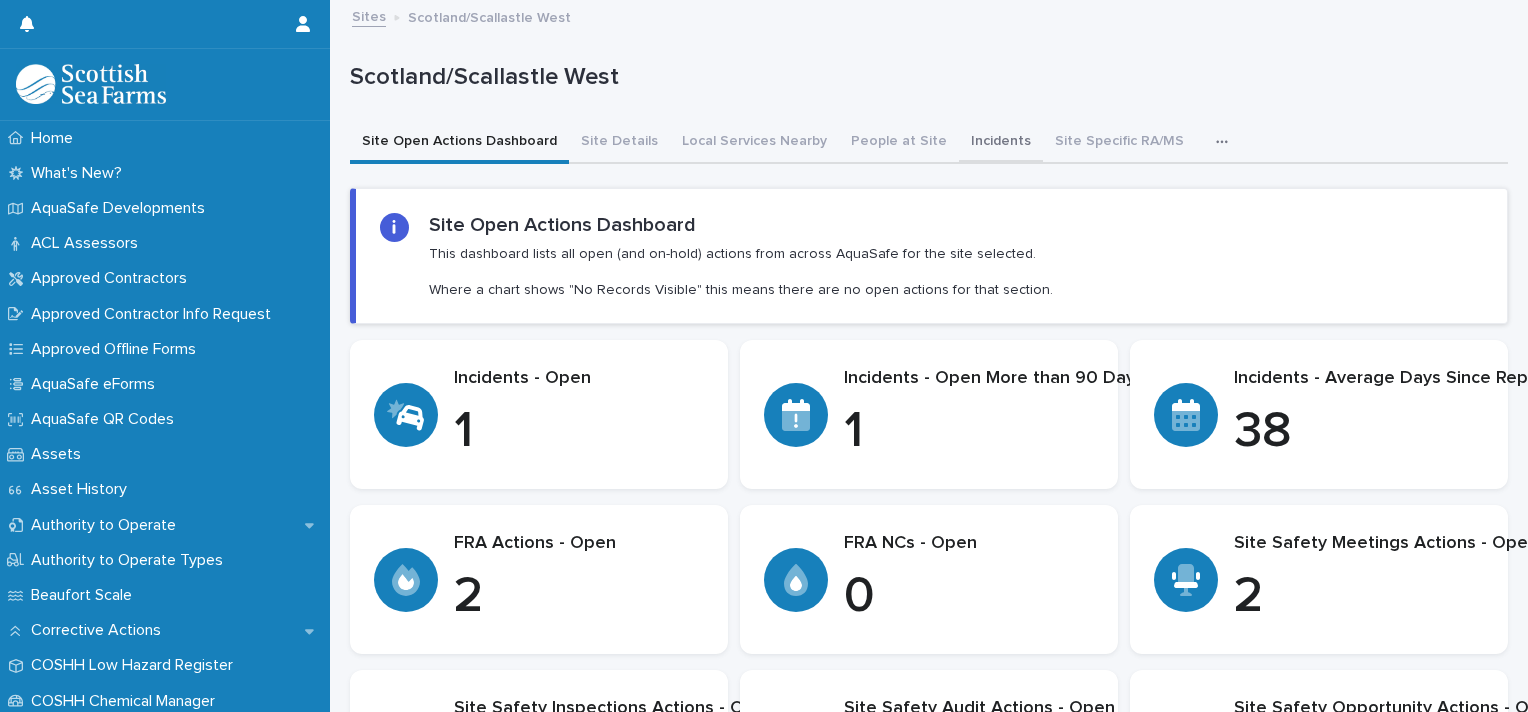 click on "Incidents" at bounding box center [1001, 143] 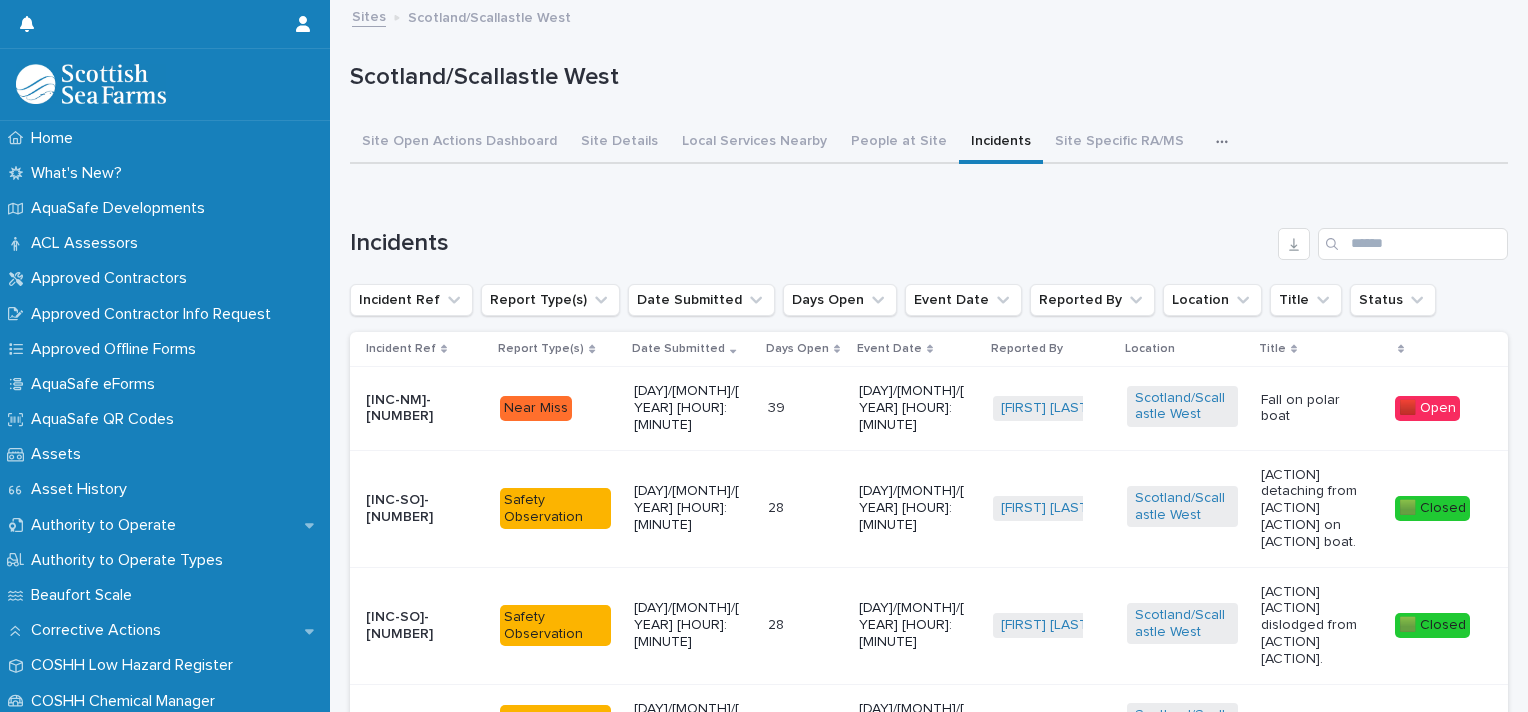 click on "Incidents" at bounding box center (1001, 143) 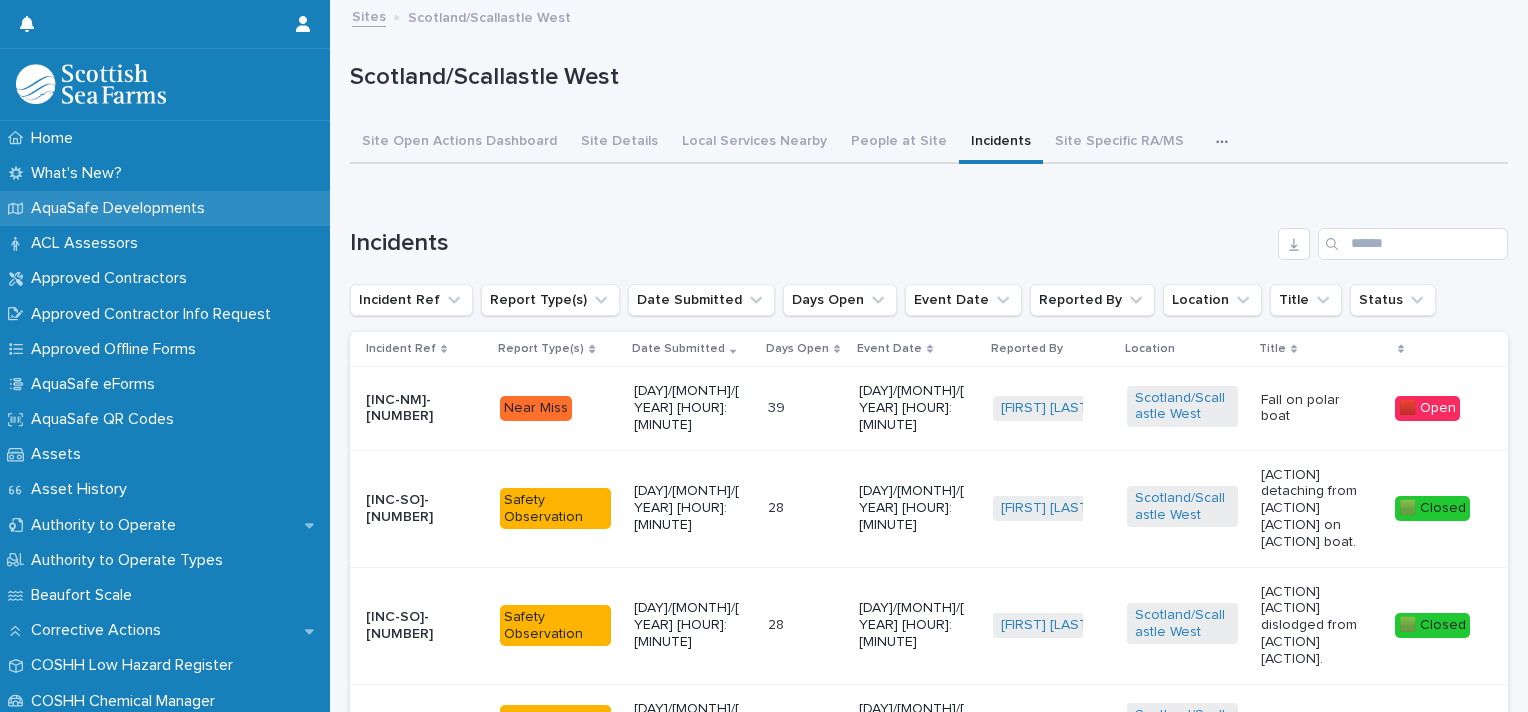 click on "AquaSafe Developments" at bounding box center (122, 208) 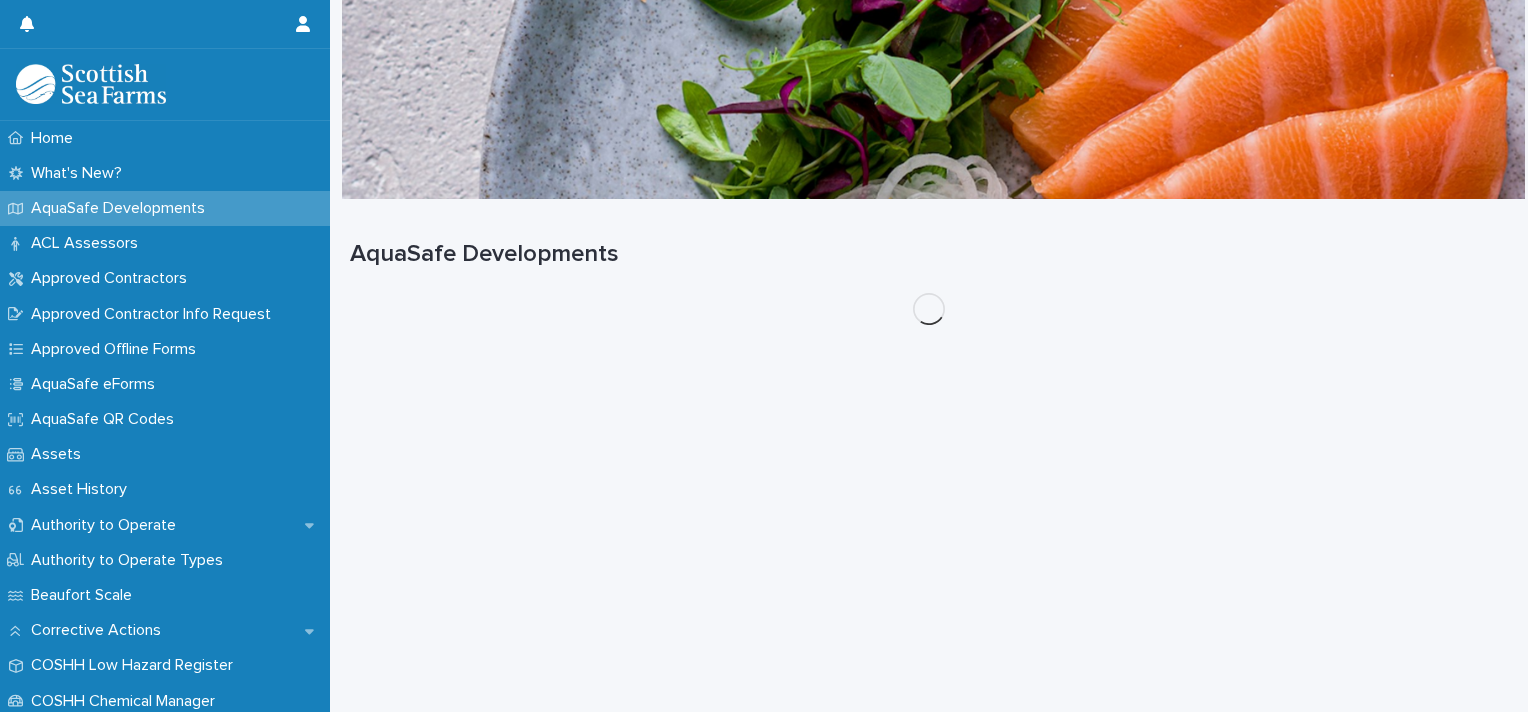 click on "AquaSafe Developments" at bounding box center [122, 208] 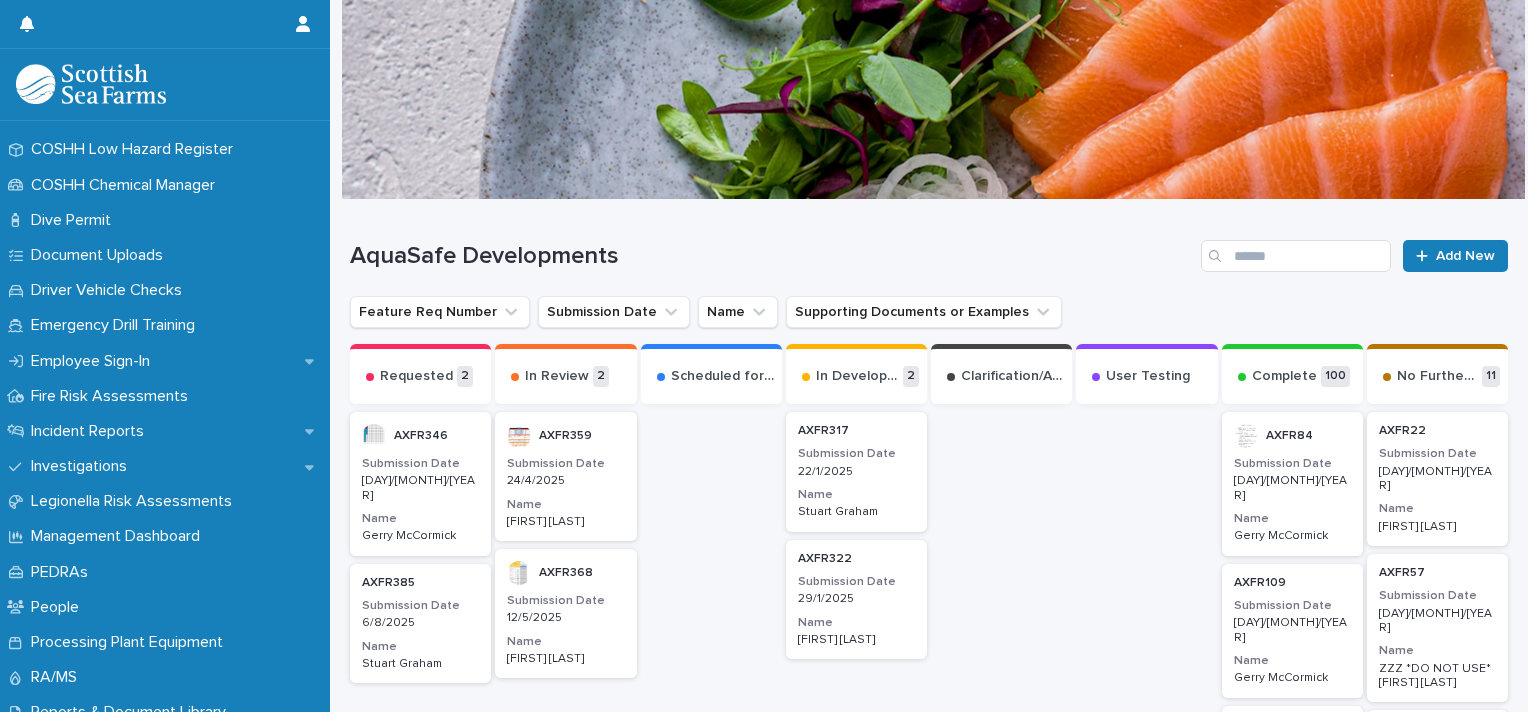 scroll, scrollTop: 1377, scrollLeft: 0, axis: vertical 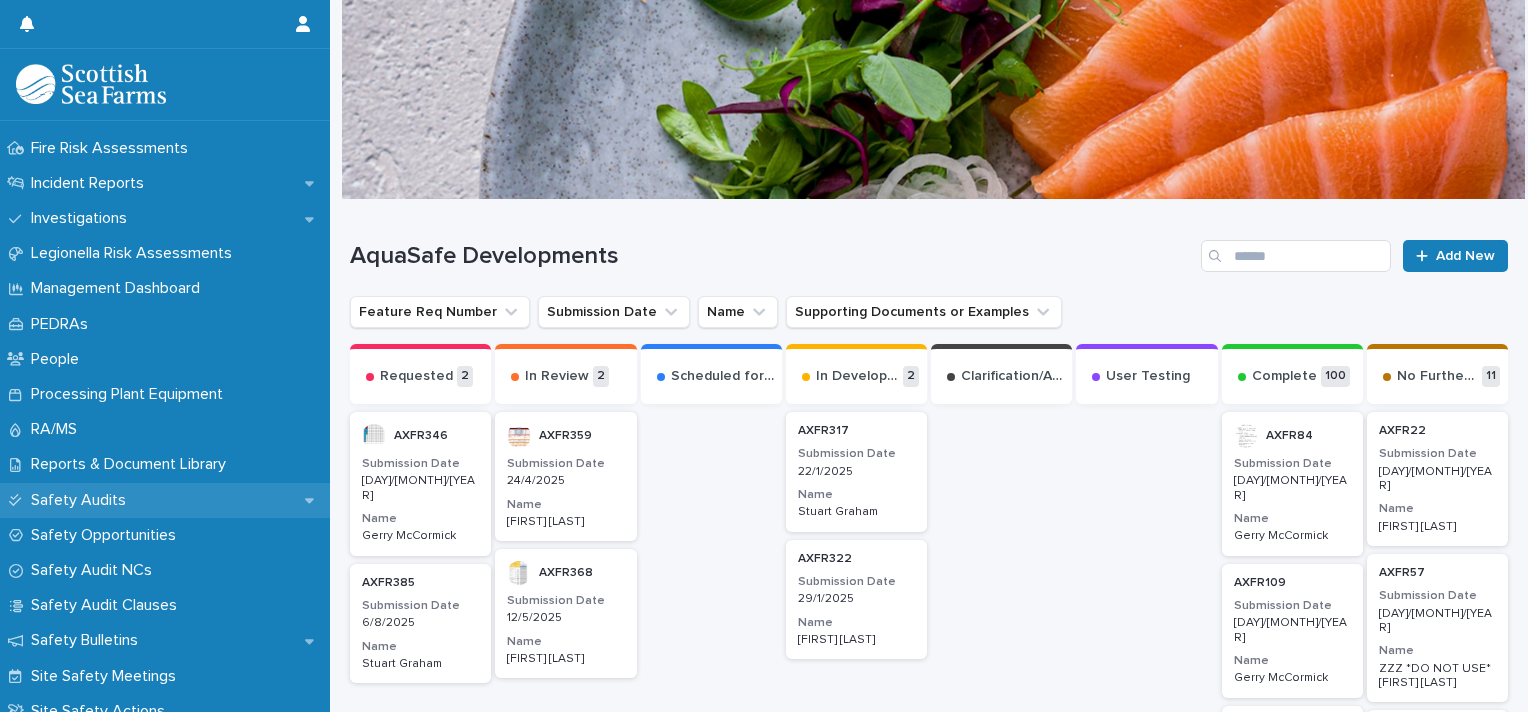 click on "Safety Audits" at bounding box center (82, 500) 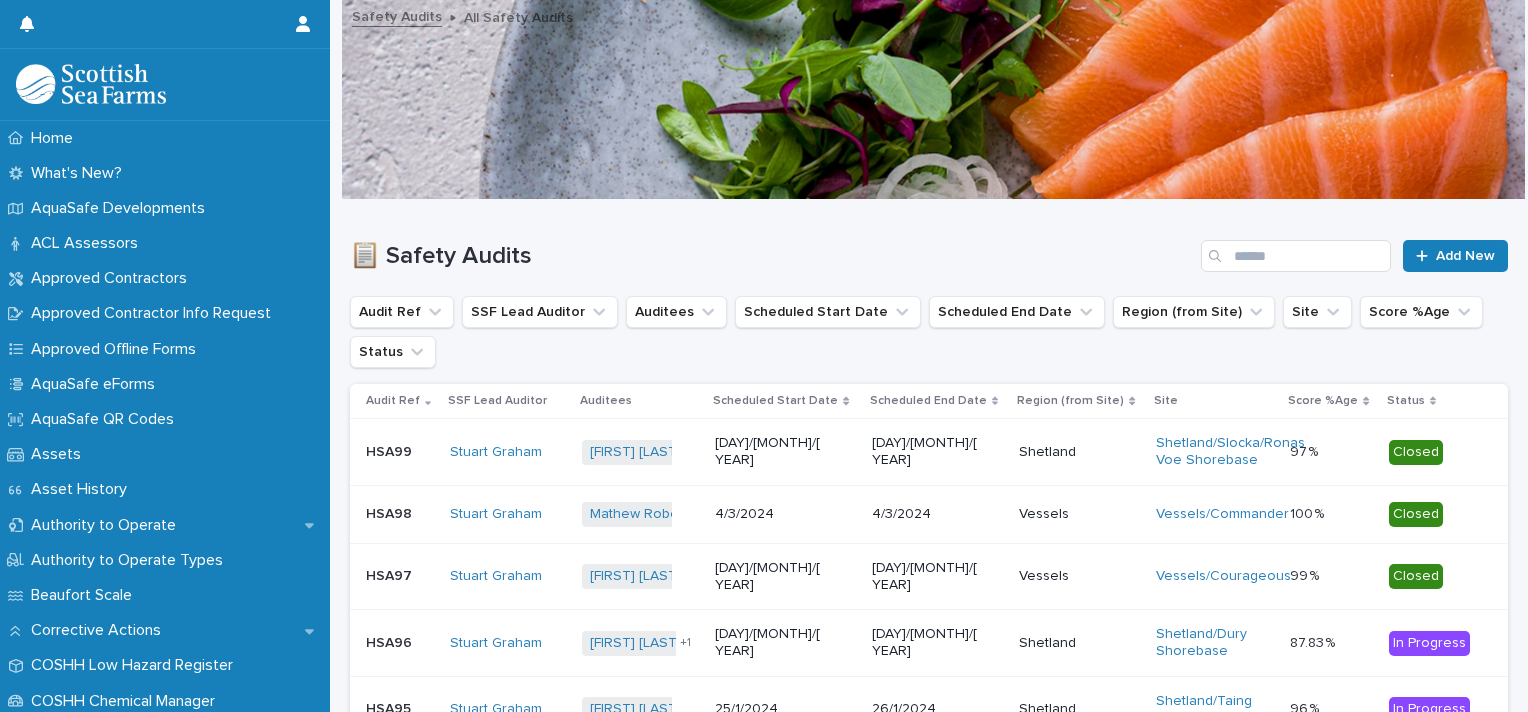 scroll, scrollTop: 1810, scrollLeft: 0, axis: vertical 